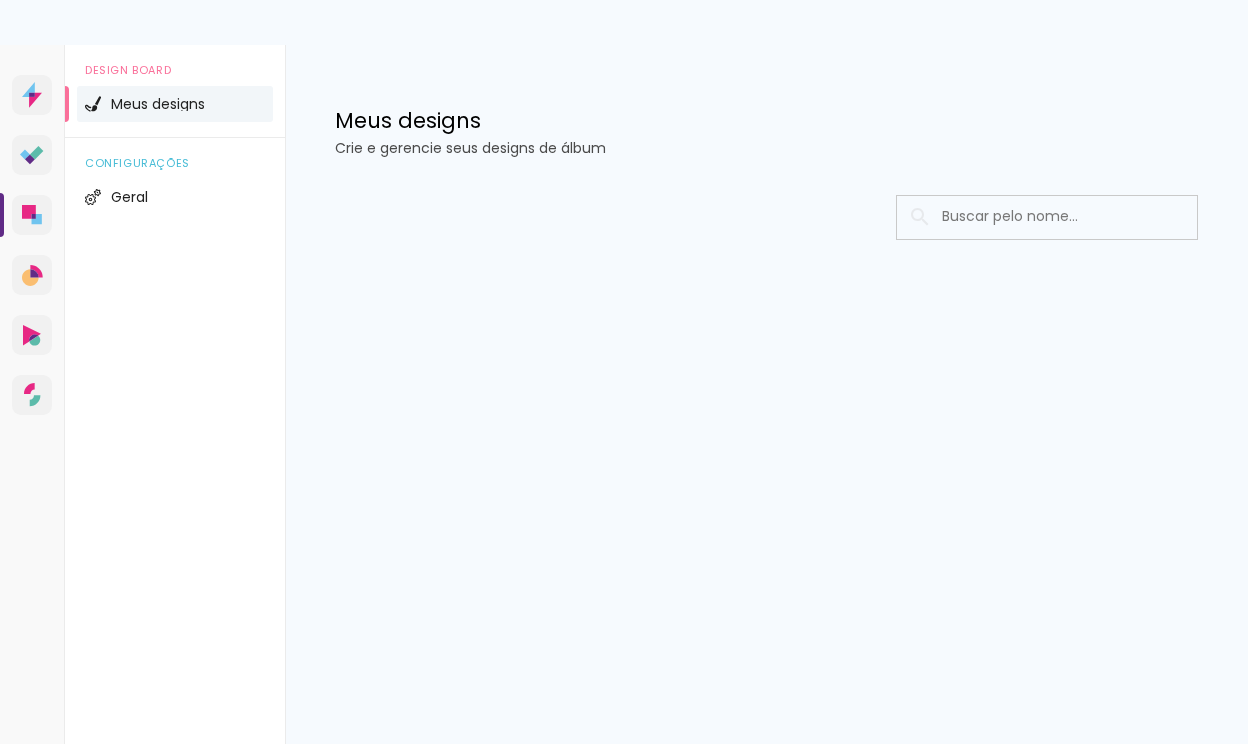 scroll, scrollTop: 0, scrollLeft: 0, axis: both 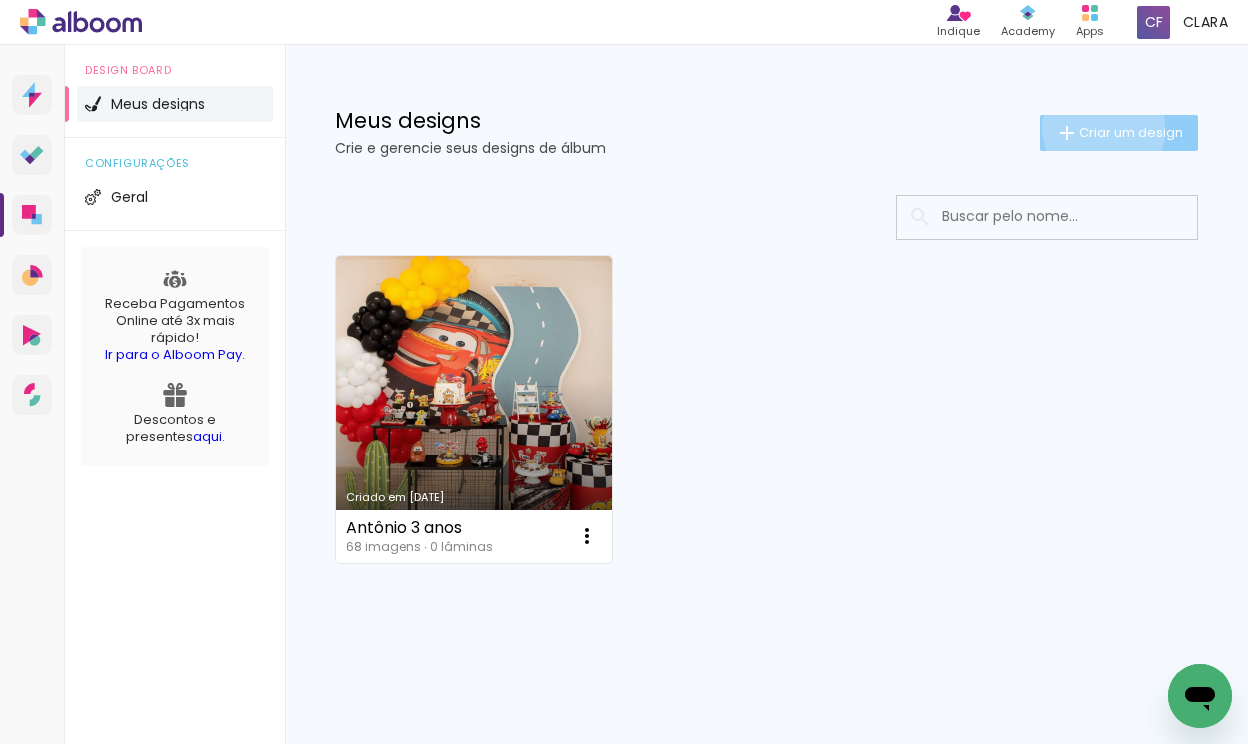 click on "Criar um design" 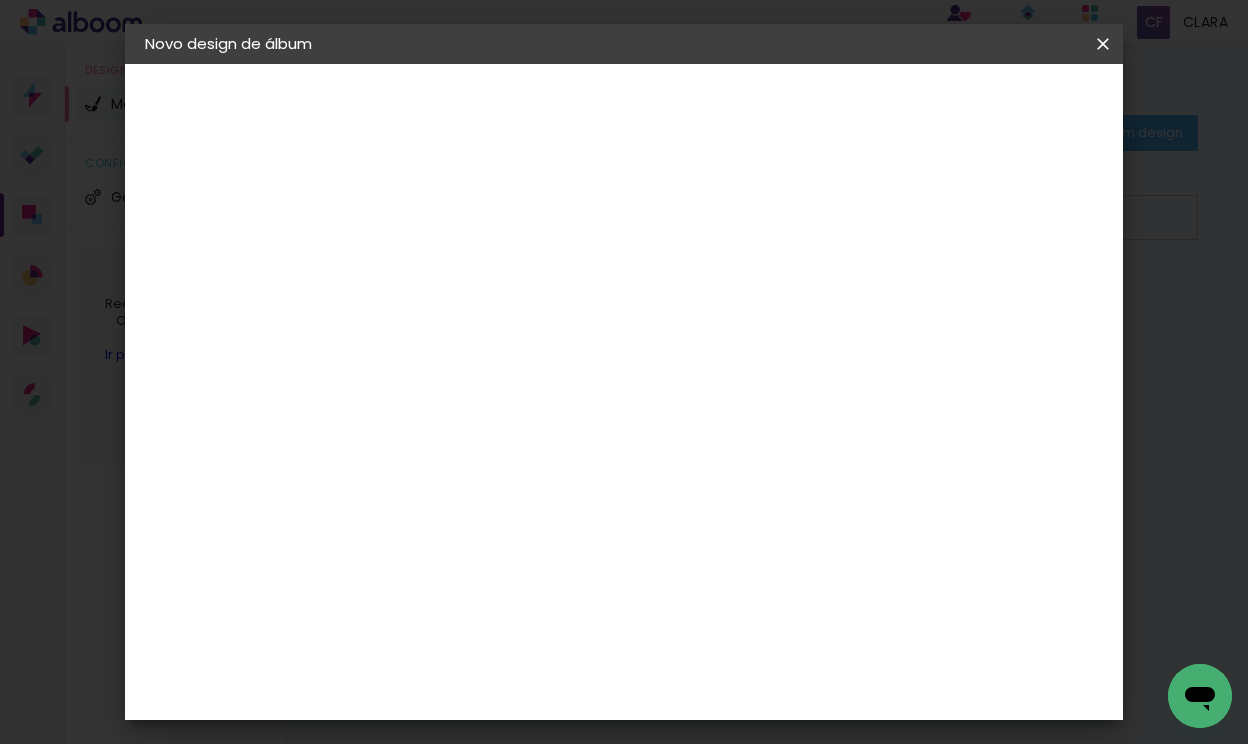 click at bounding box center (472, 268) 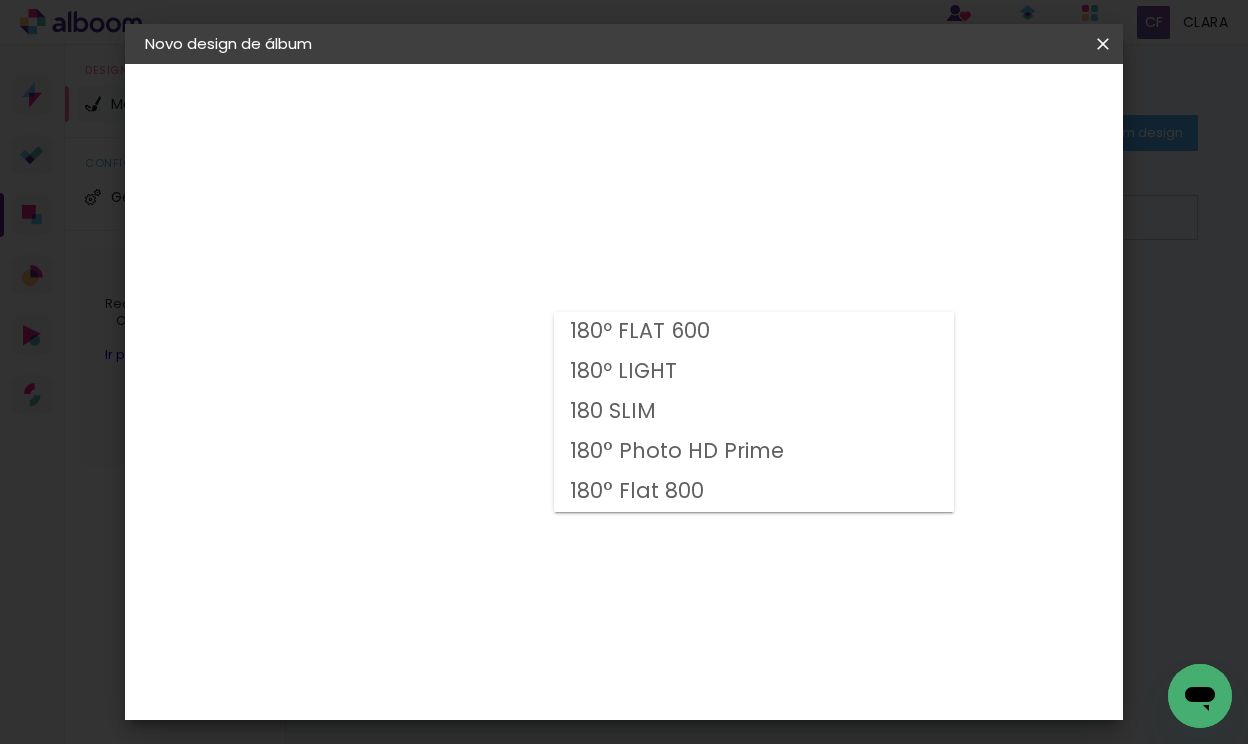 click on "180º FLAT 600" at bounding box center (754, 332) 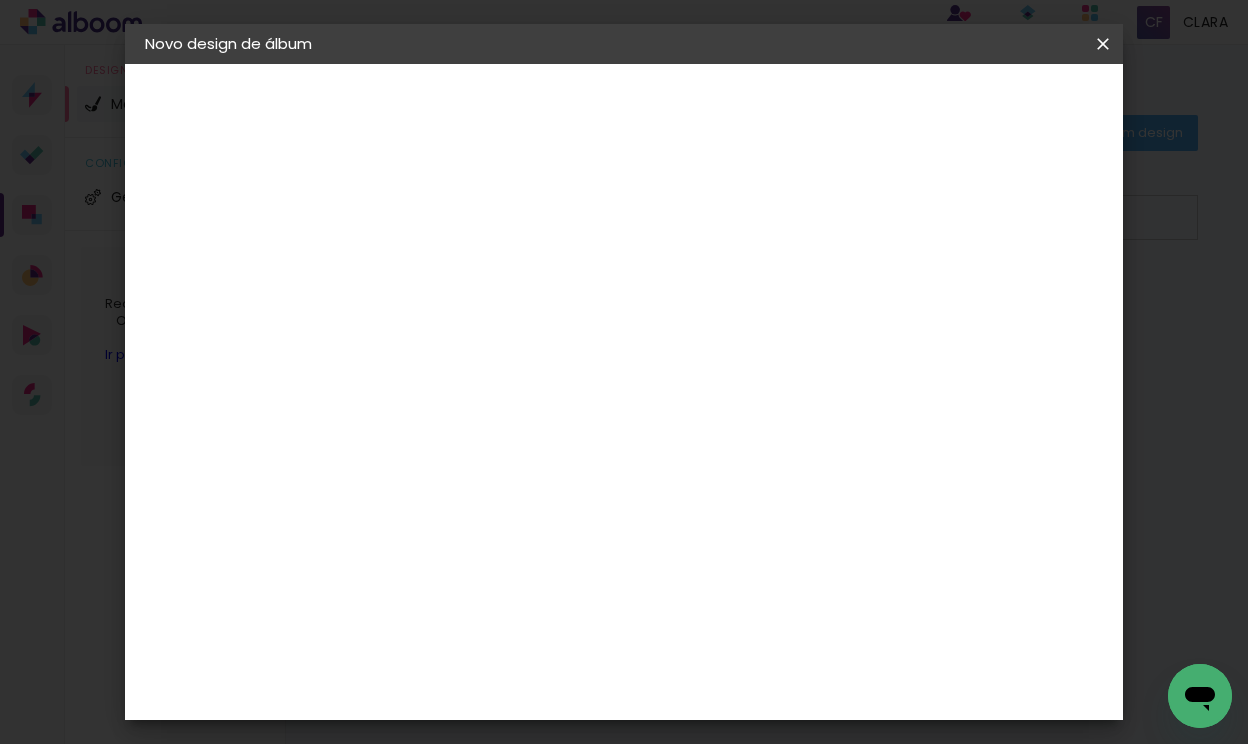 scroll, scrollTop: 58, scrollLeft: 0, axis: vertical 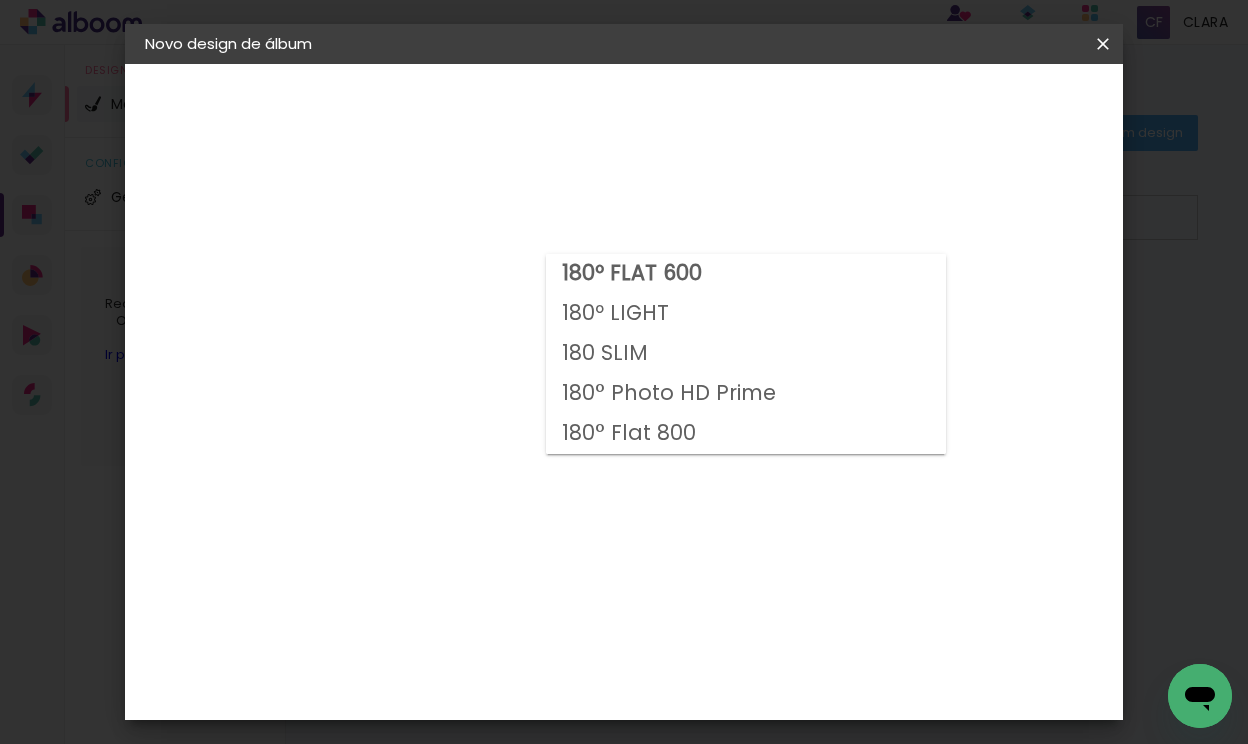 click on "180° Flat 800" at bounding box center (0, 0) 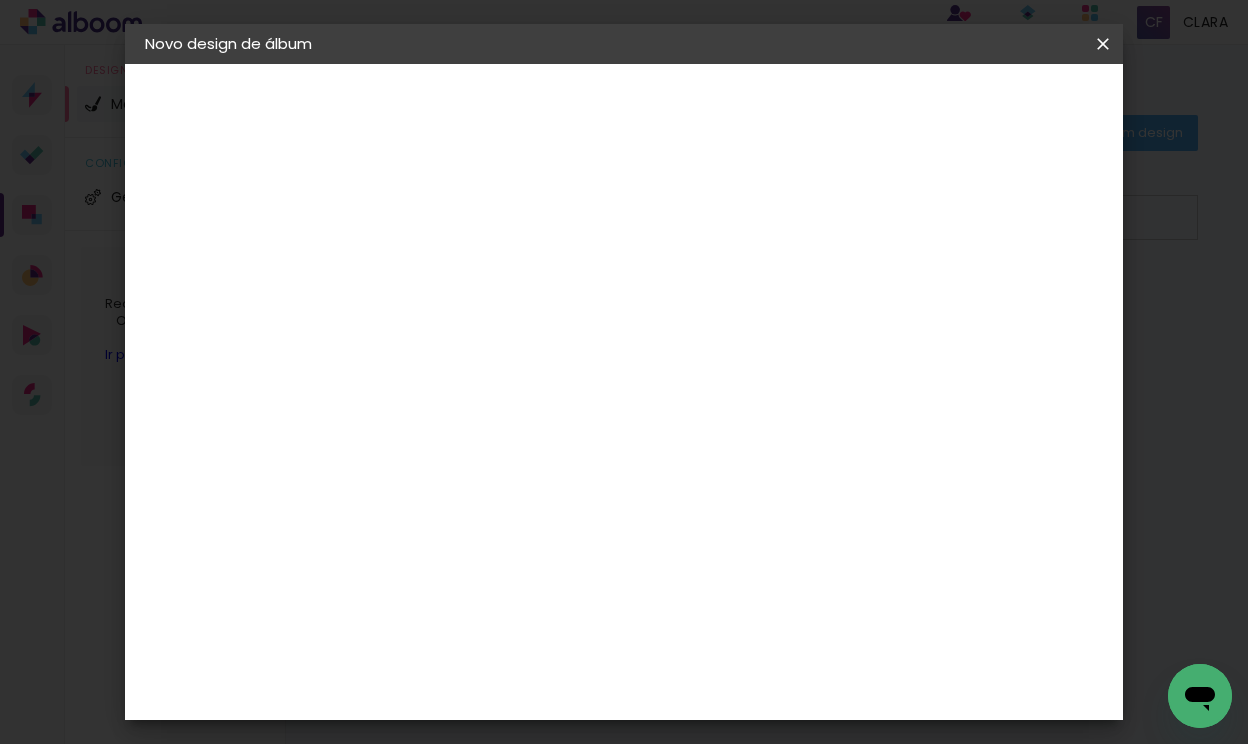 scroll, scrollTop: 160, scrollLeft: 0, axis: vertical 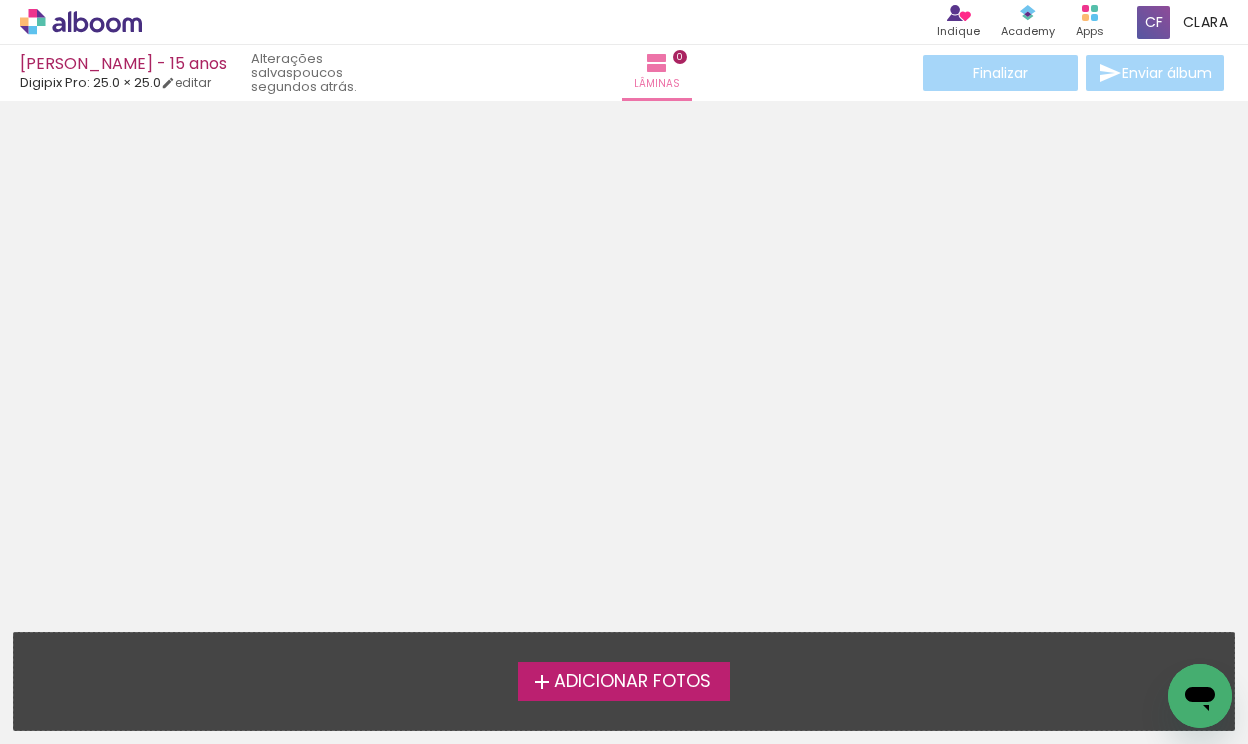 click on "Adicionar Fotos" at bounding box center [632, 682] 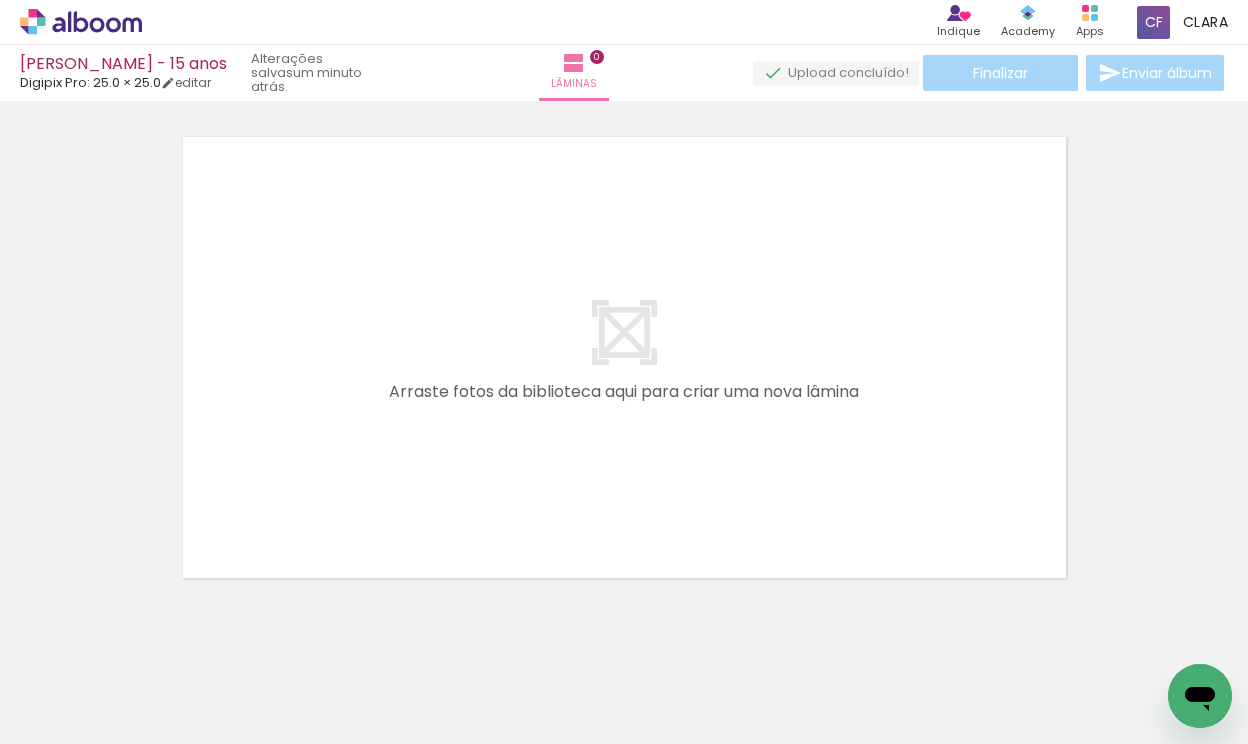 scroll, scrollTop: 25, scrollLeft: 0, axis: vertical 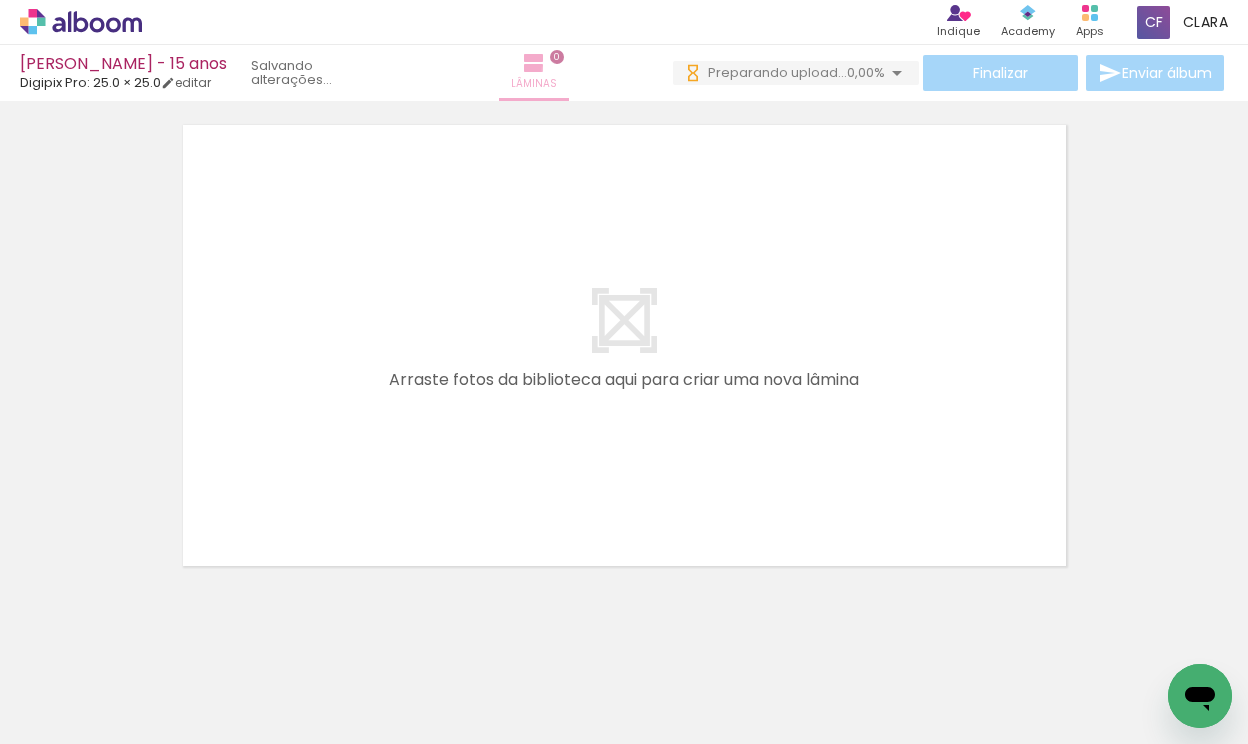 click on "Lâminas 0" at bounding box center (534, 73) 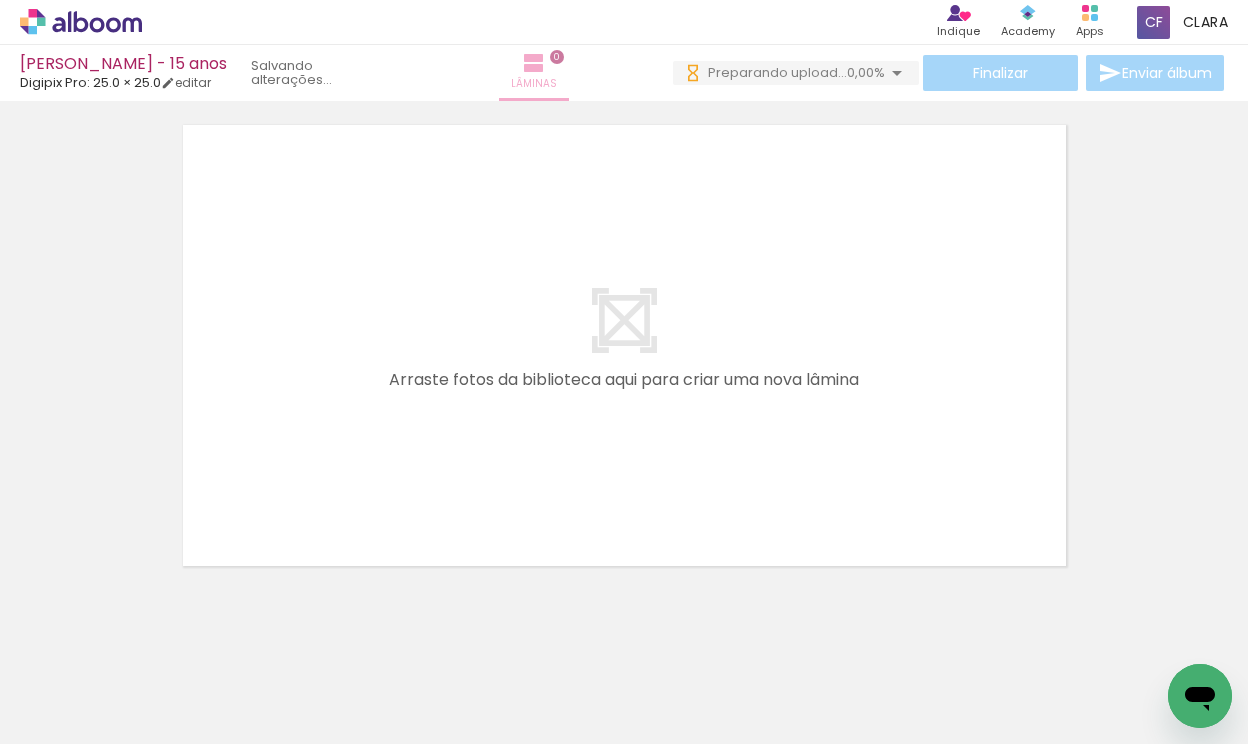 scroll, scrollTop: 0, scrollLeft: 0, axis: both 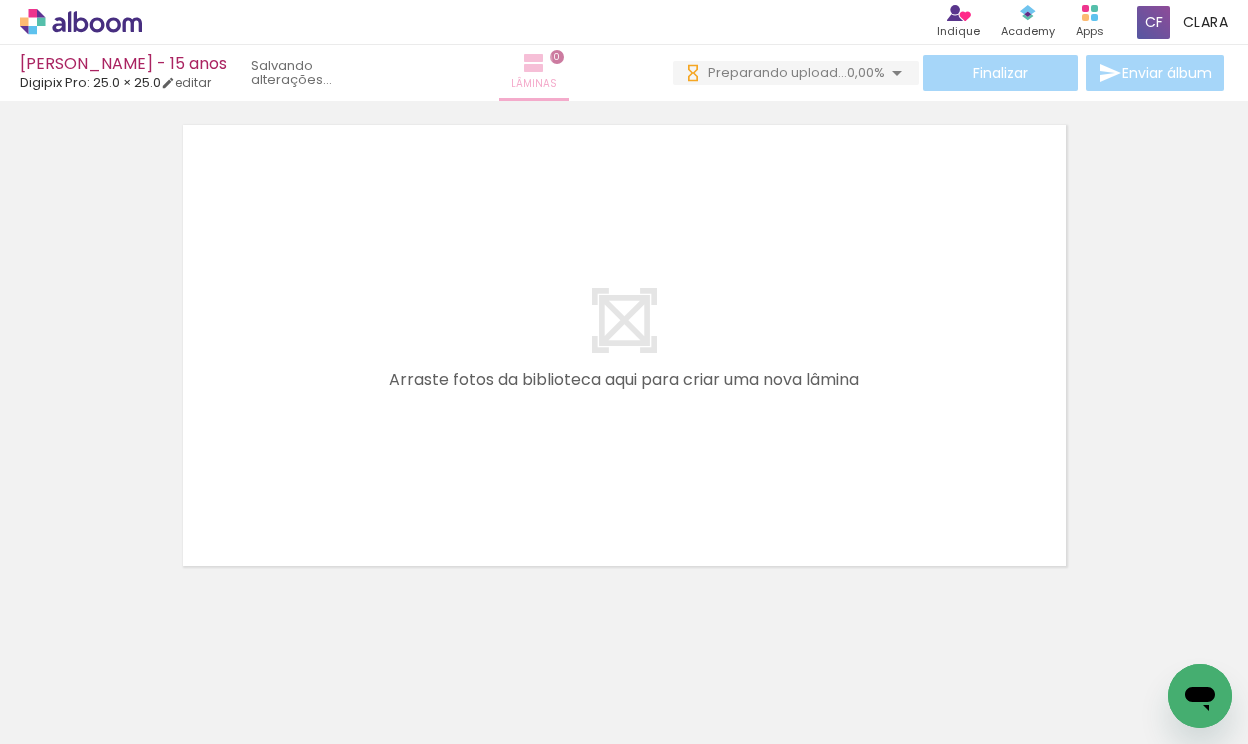 click at bounding box center (534, 63) 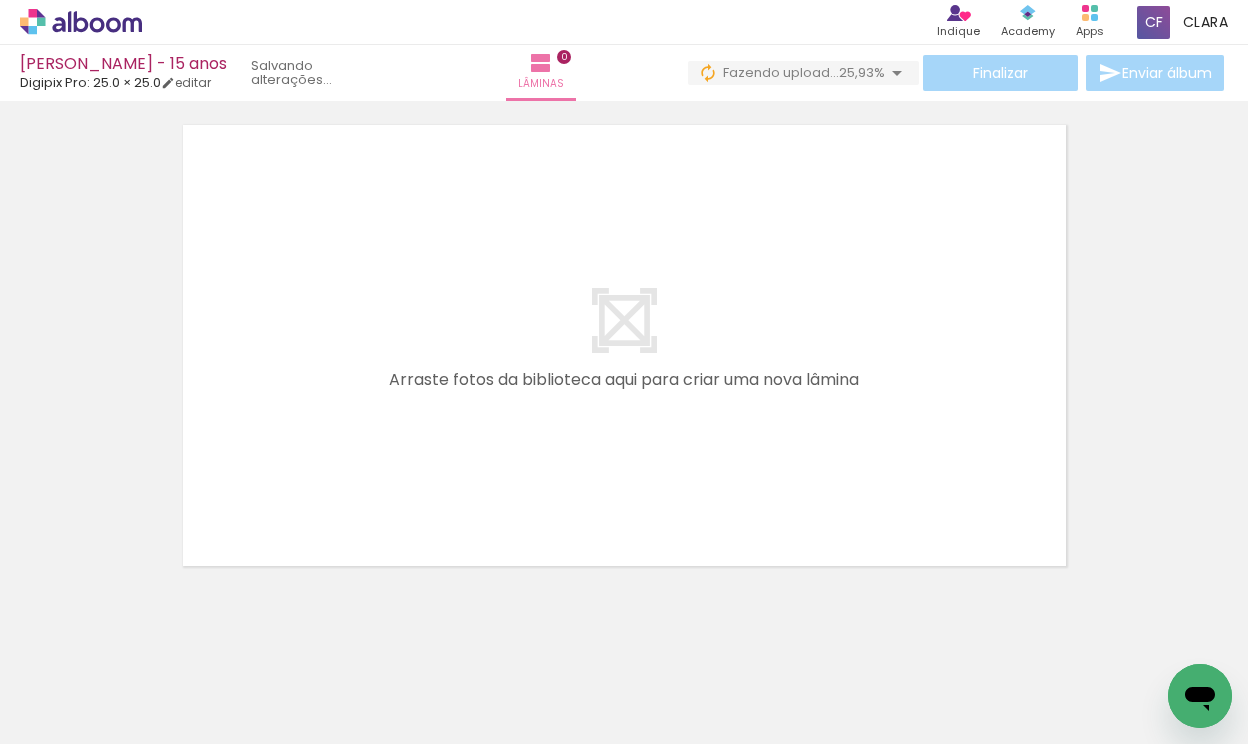 scroll, scrollTop: 0, scrollLeft: 0, axis: both 